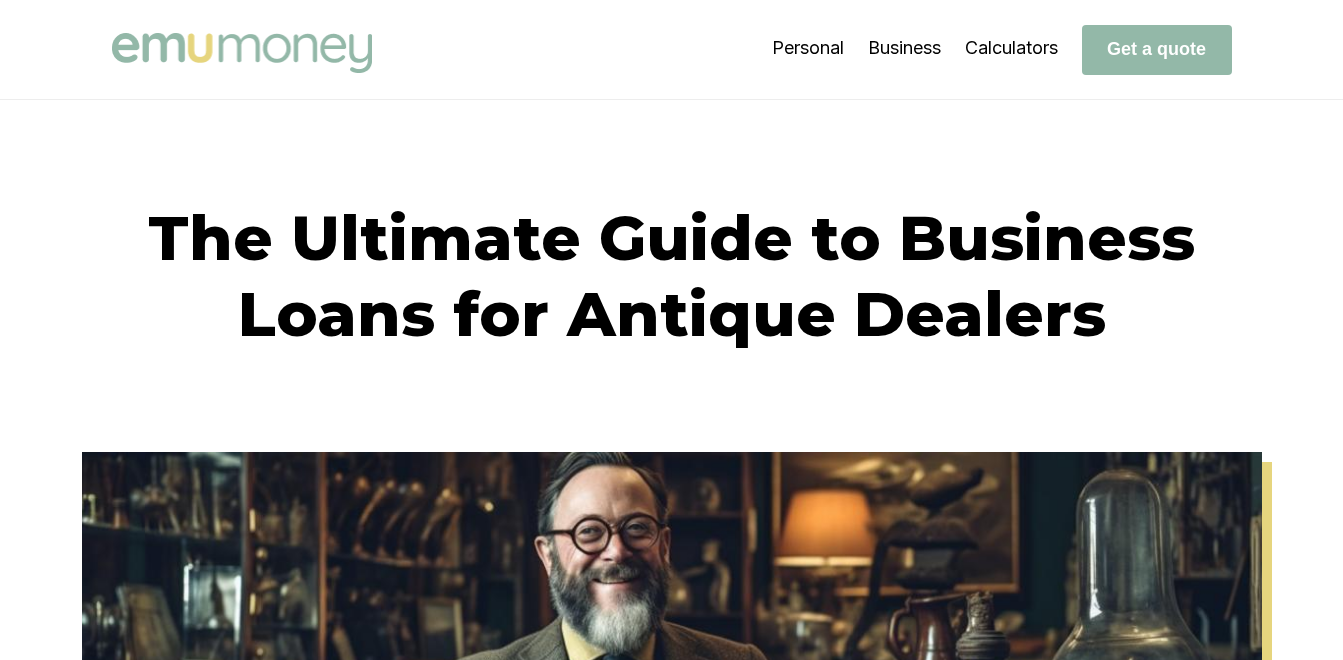 scroll, scrollTop: 233, scrollLeft: 0, axis: vertical 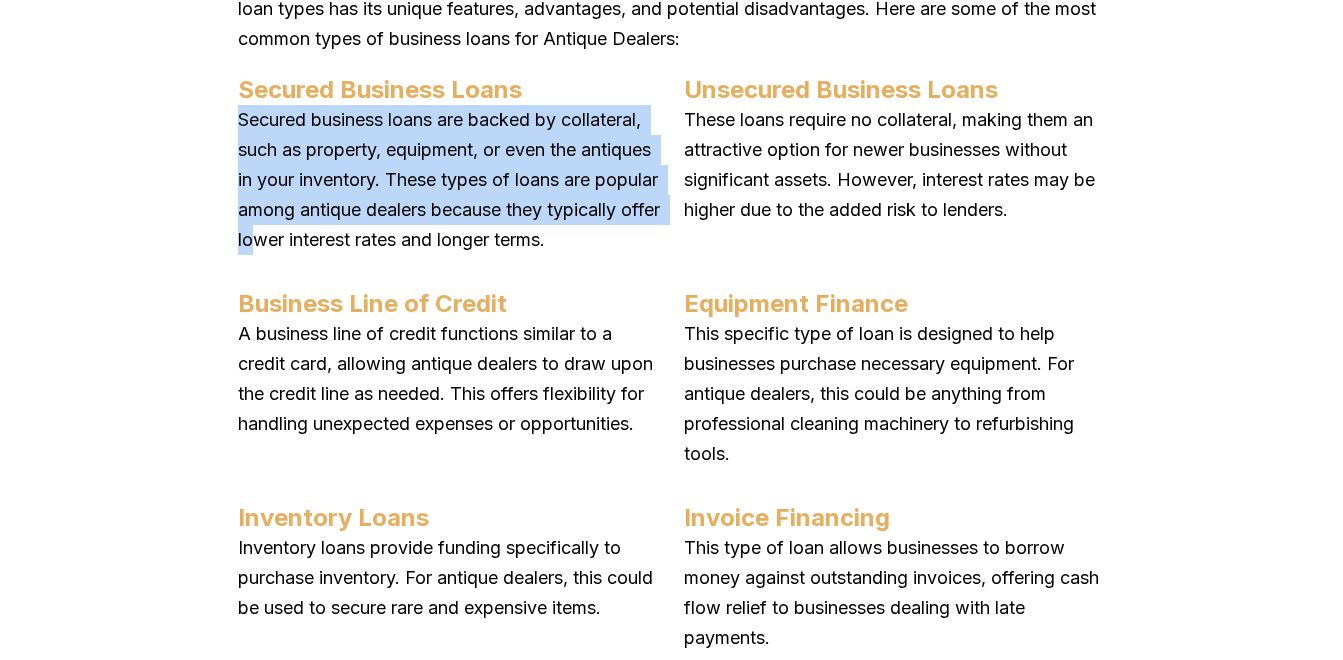 drag, startPoint x: 236, startPoint y: 115, endPoint x: 388, endPoint y: 244, distance: 199.36148 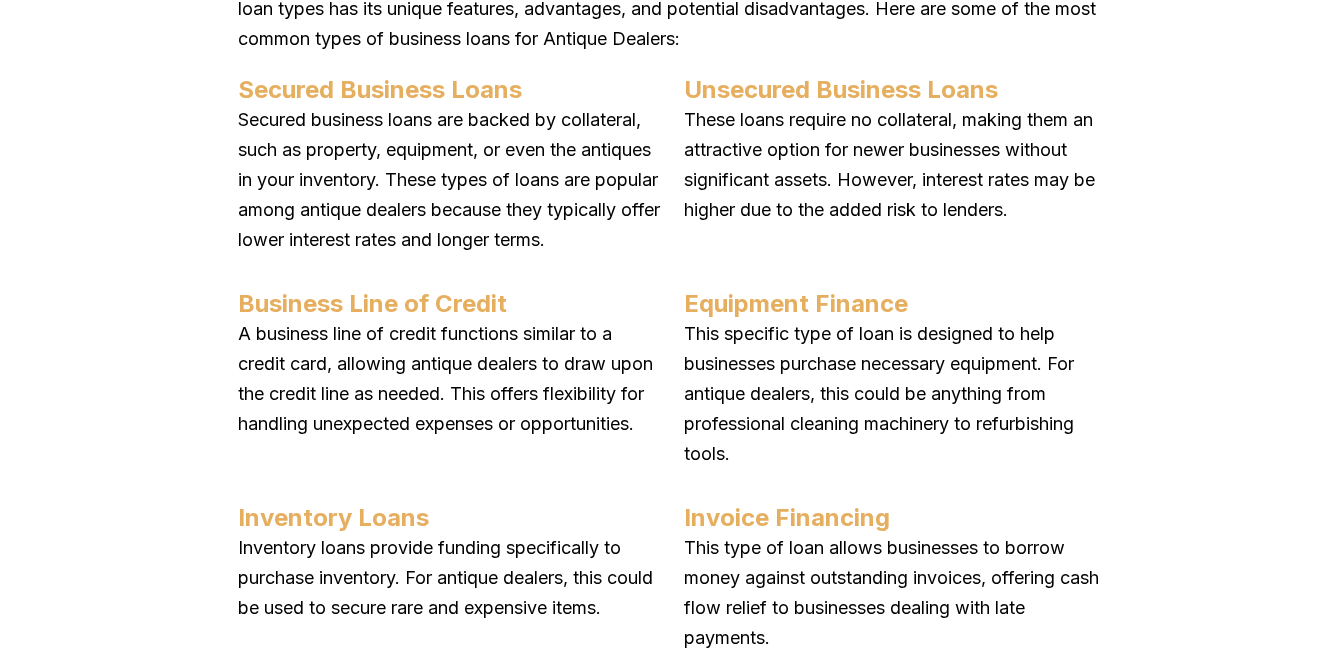 drag, startPoint x: 388, startPoint y: 244, endPoint x: 394, endPoint y: 258, distance: 15.231546 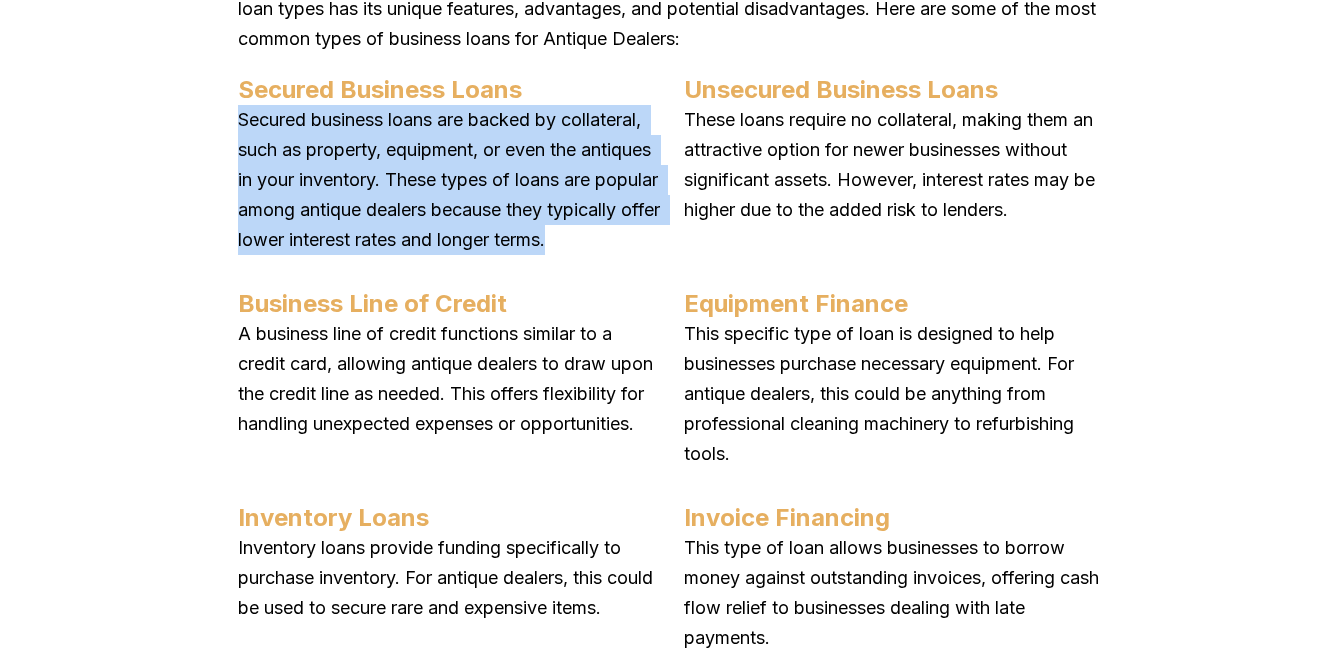 drag, startPoint x: 246, startPoint y: 117, endPoint x: 375, endPoint y: 271, distance: 200.89052 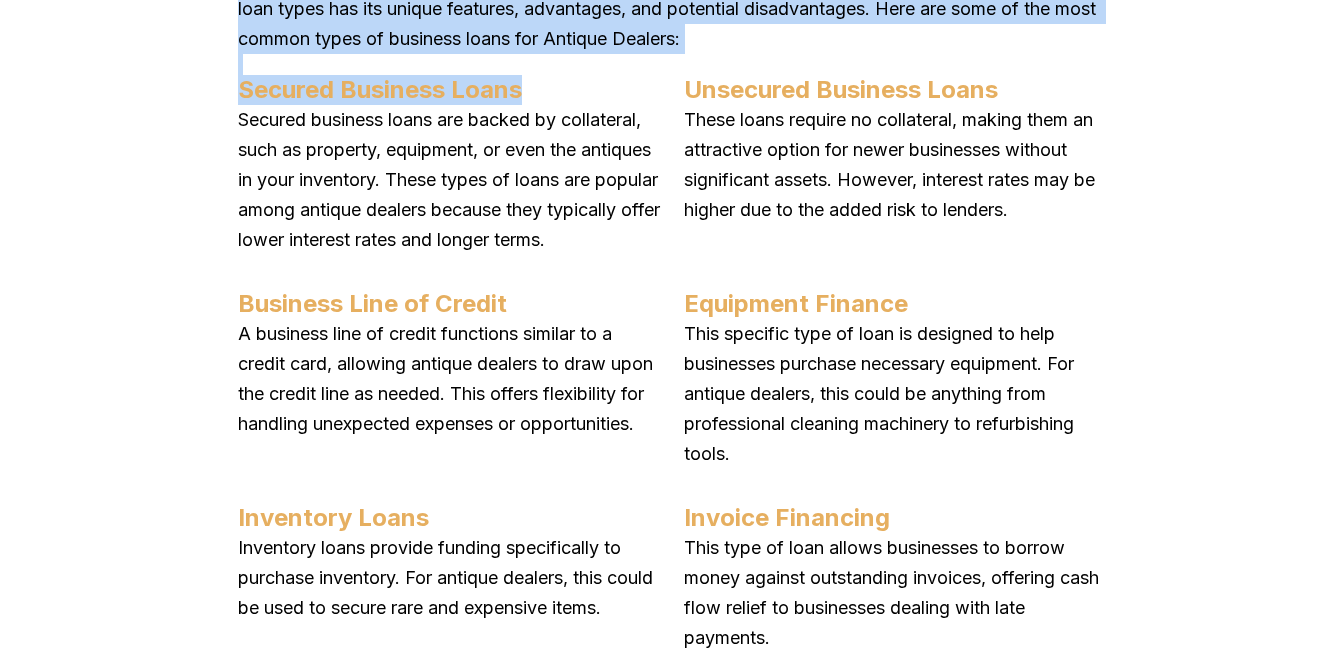 drag, startPoint x: 254, startPoint y: 72, endPoint x: 540, endPoint y: 97, distance: 287.09058 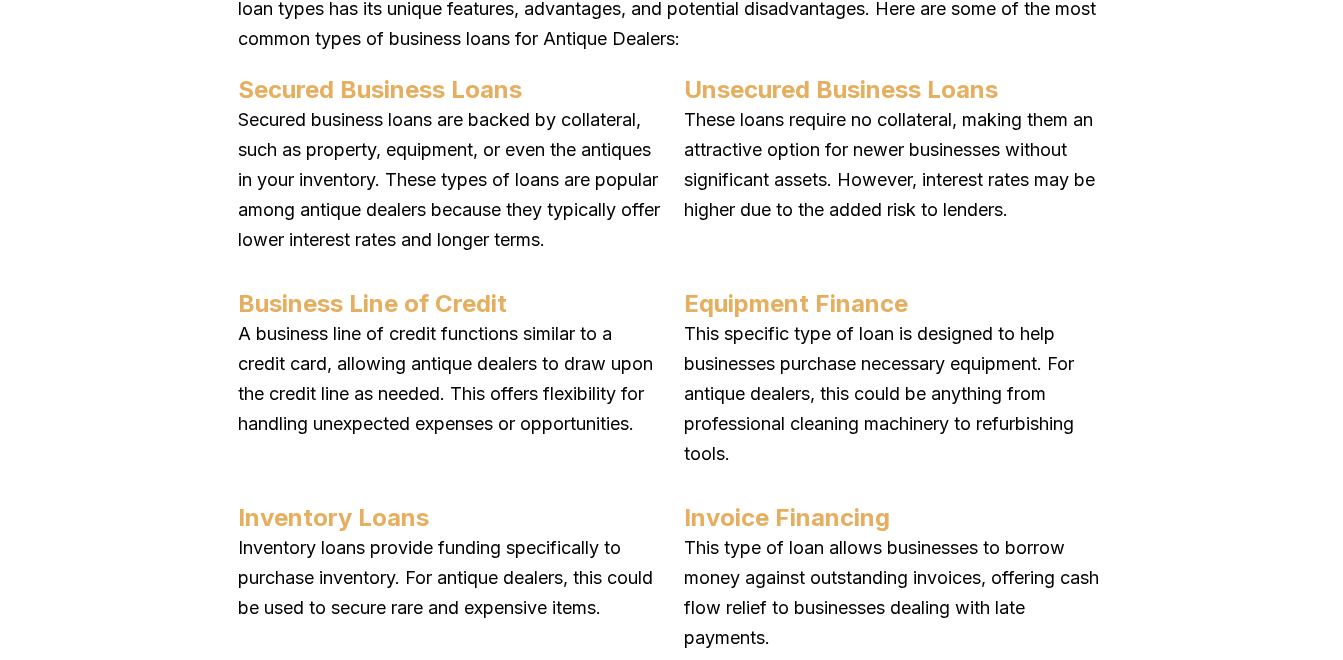 drag, startPoint x: 572, startPoint y: 249, endPoint x: 531, endPoint y: 265, distance: 44.011364 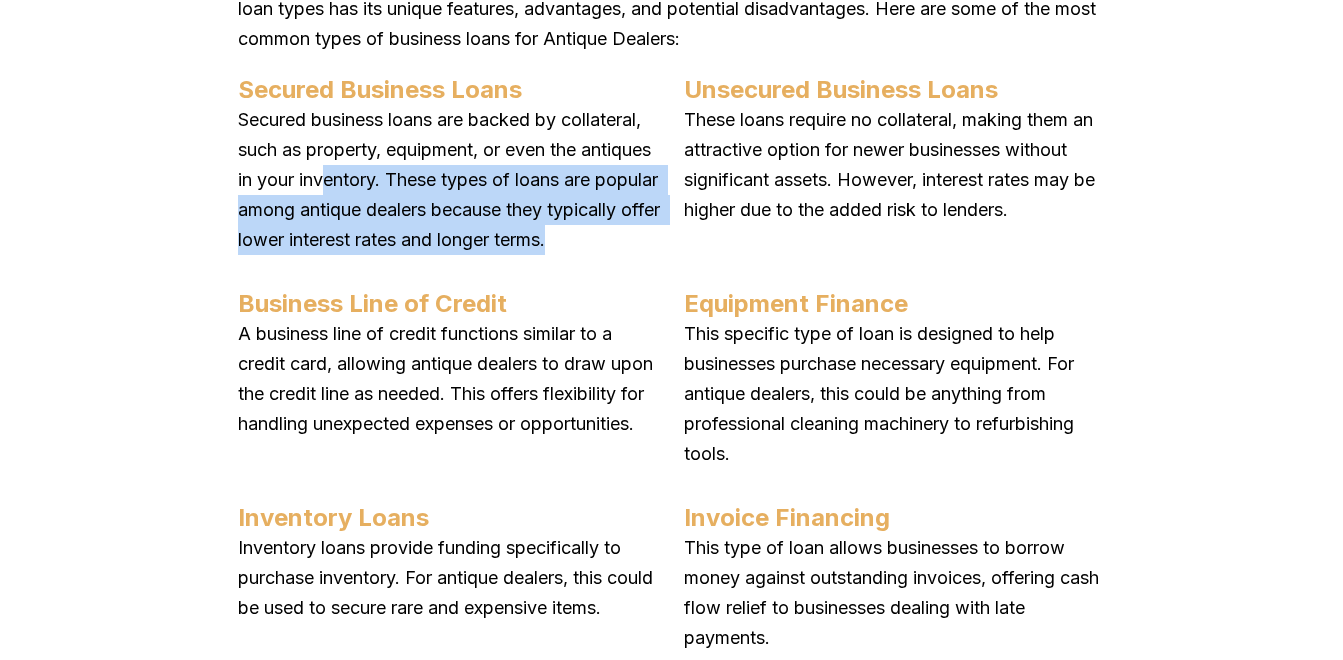 drag, startPoint x: 499, startPoint y: 273, endPoint x: 408, endPoint y: 184, distance: 127.28708 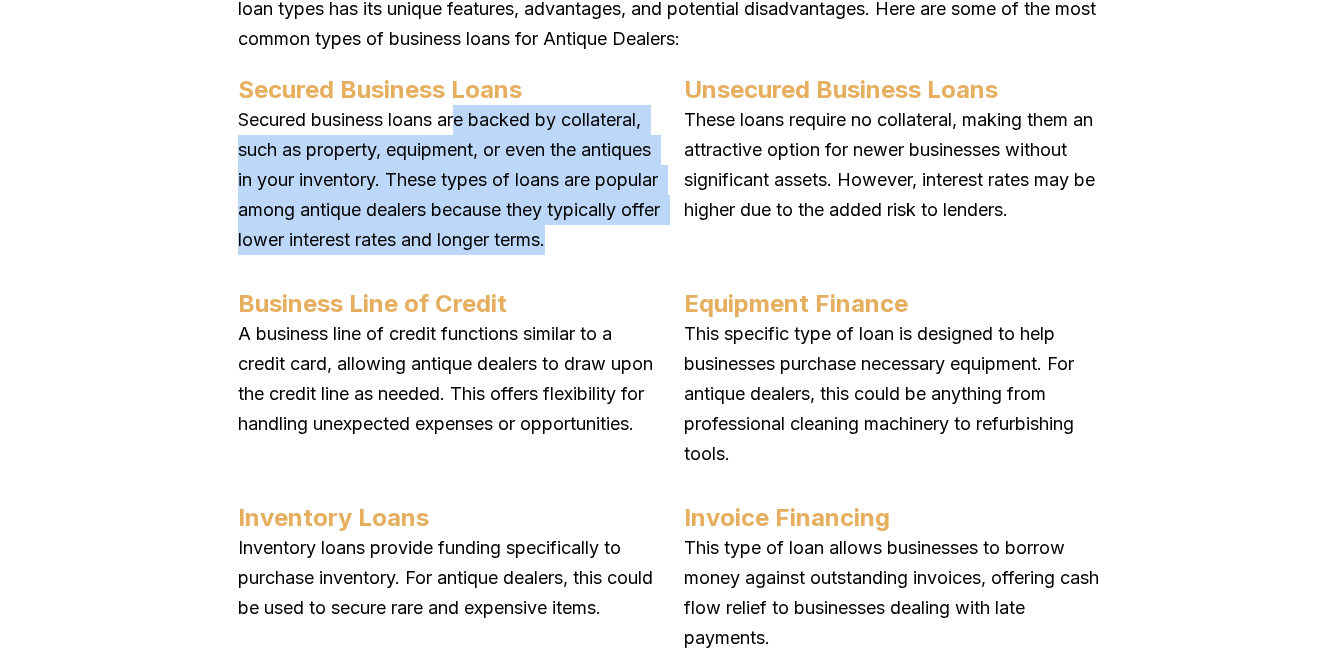 drag, startPoint x: 494, startPoint y: 261, endPoint x: 472, endPoint y: 134, distance: 128.89143 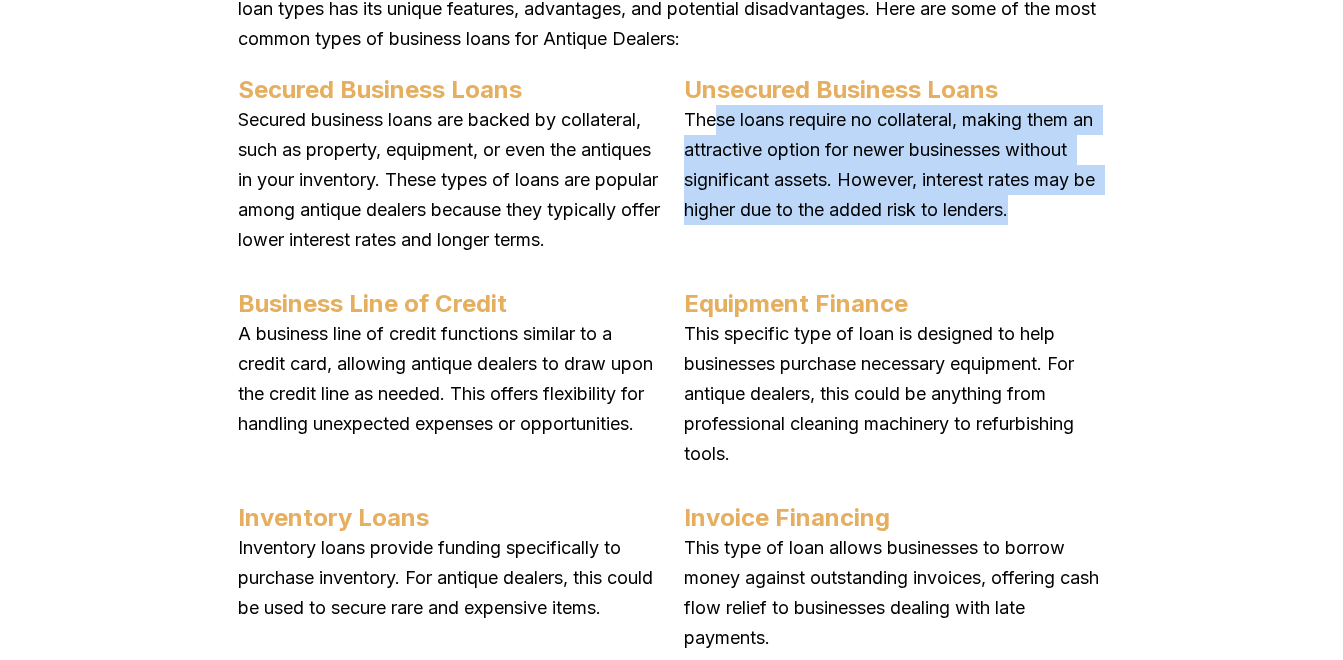 drag, startPoint x: 1068, startPoint y: 210, endPoint x: 723, endPoint y: 127, distance: 354.84363 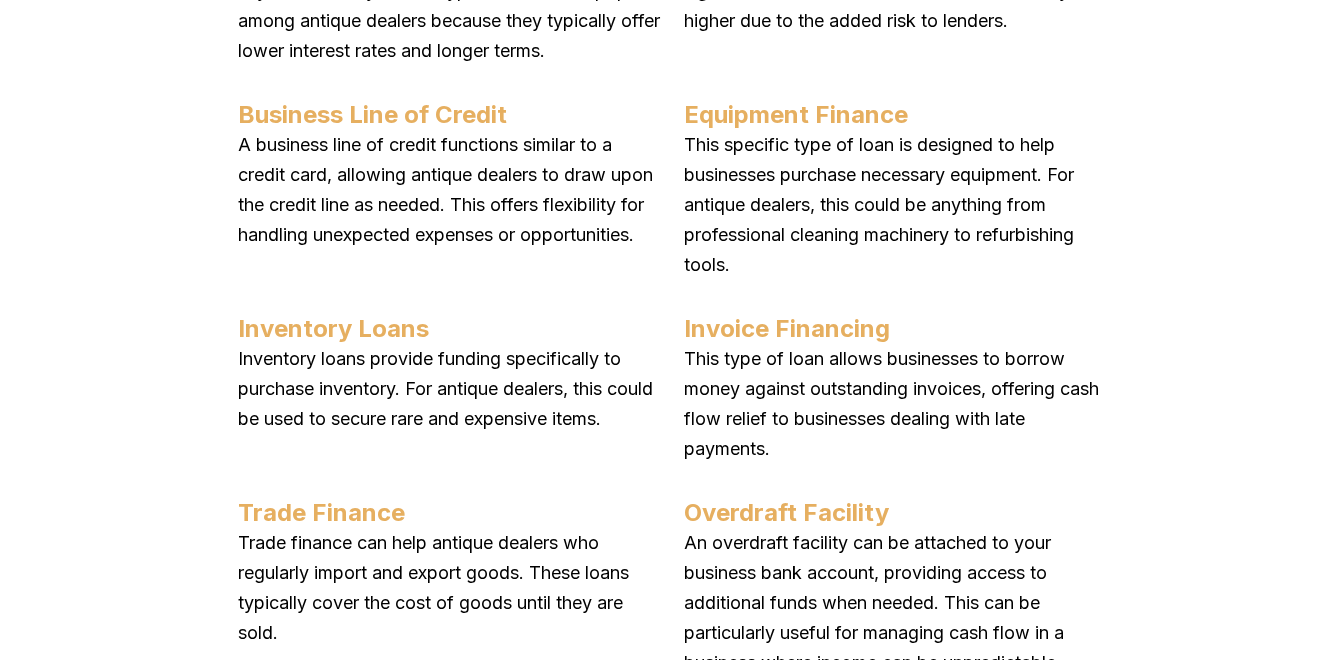 scroll, scrollTop: 5833, scrollLeft: 0, axis: vertical 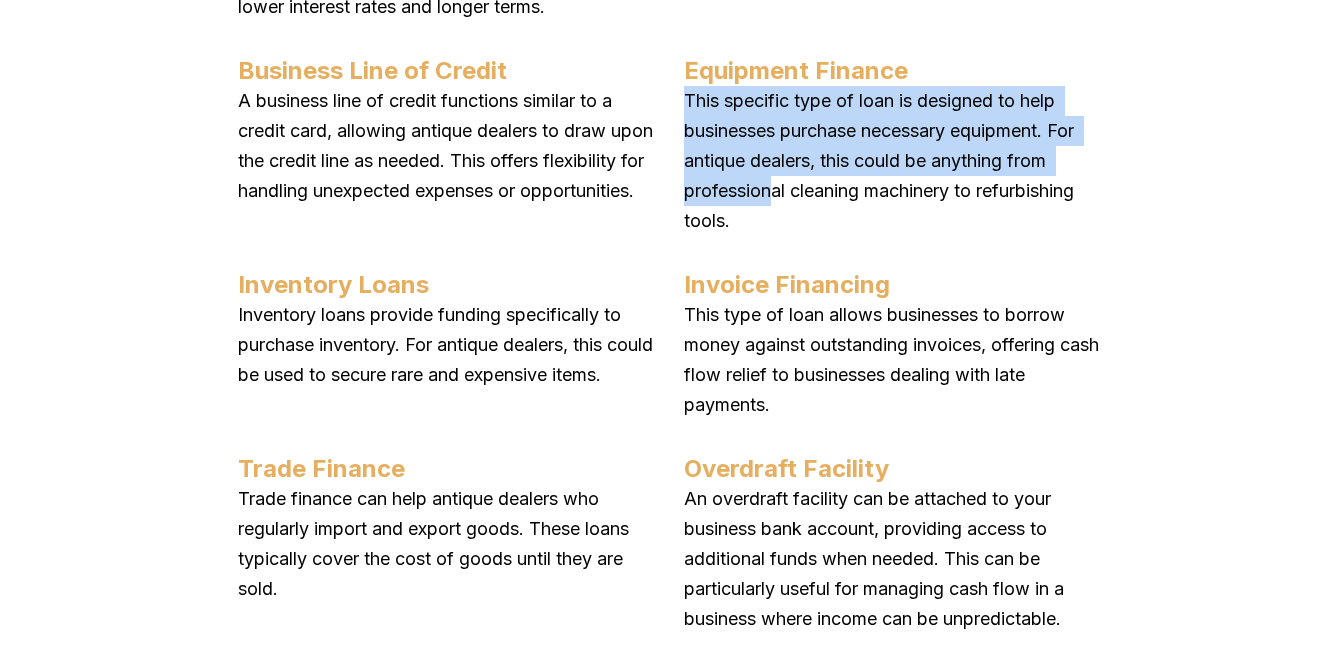 drag, startPoint x: 679, startPoint y: 123, endPoint x: 779, endPoint y: 235, distance: 150.14659 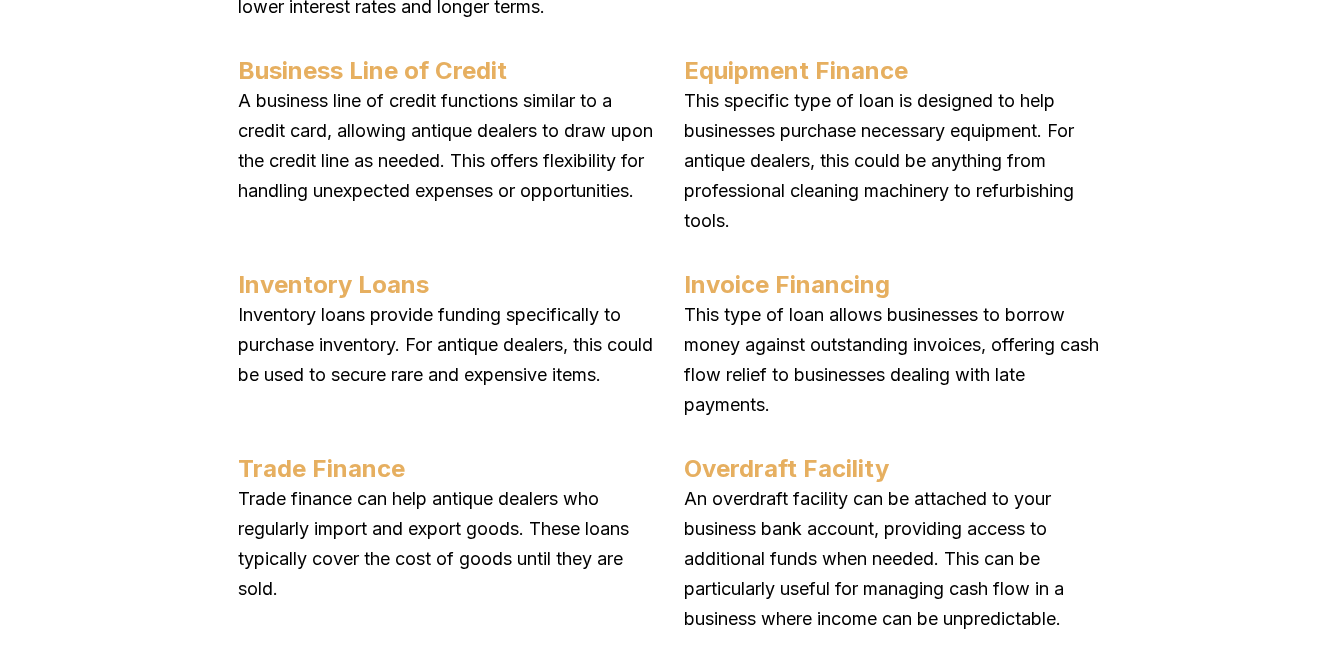 drag, startPoint x: 779, startPoint y: 235, endPoint x: 765, endPoint y: 245, distance: 17.20465 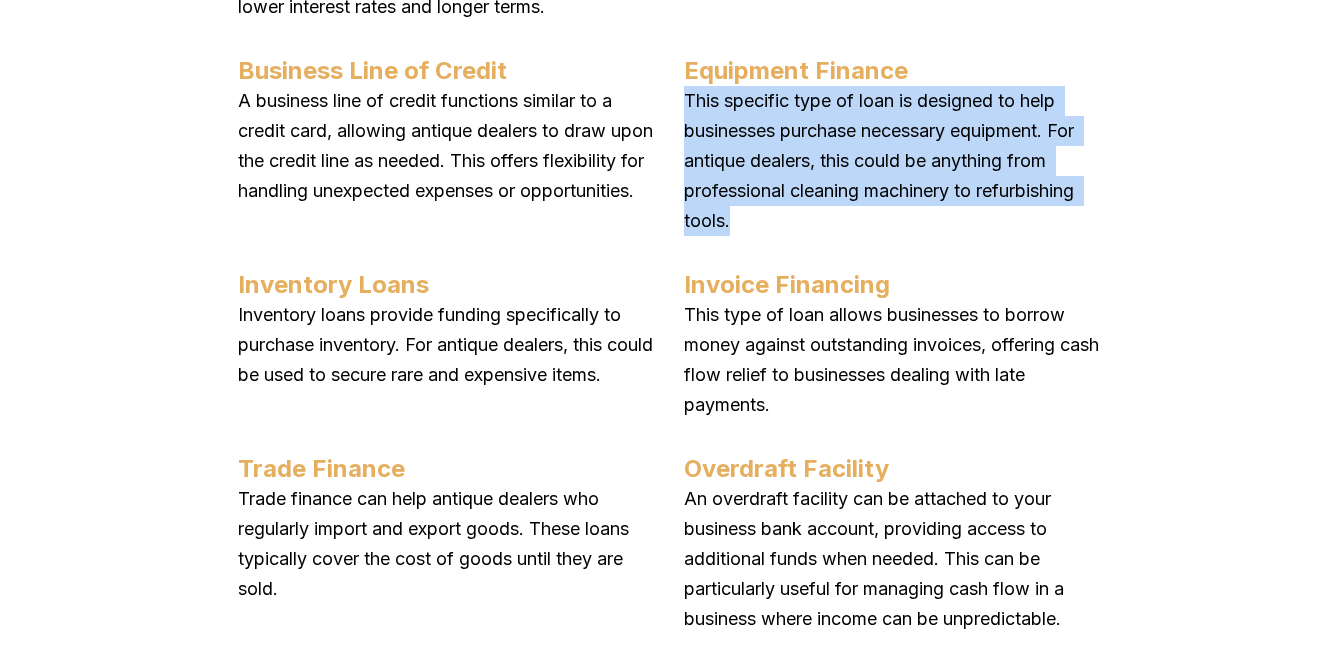 drag, startPoint x: 743, startPoint y: 233, endPoint x: 681, endPoint y: 142, distance: 110.11358 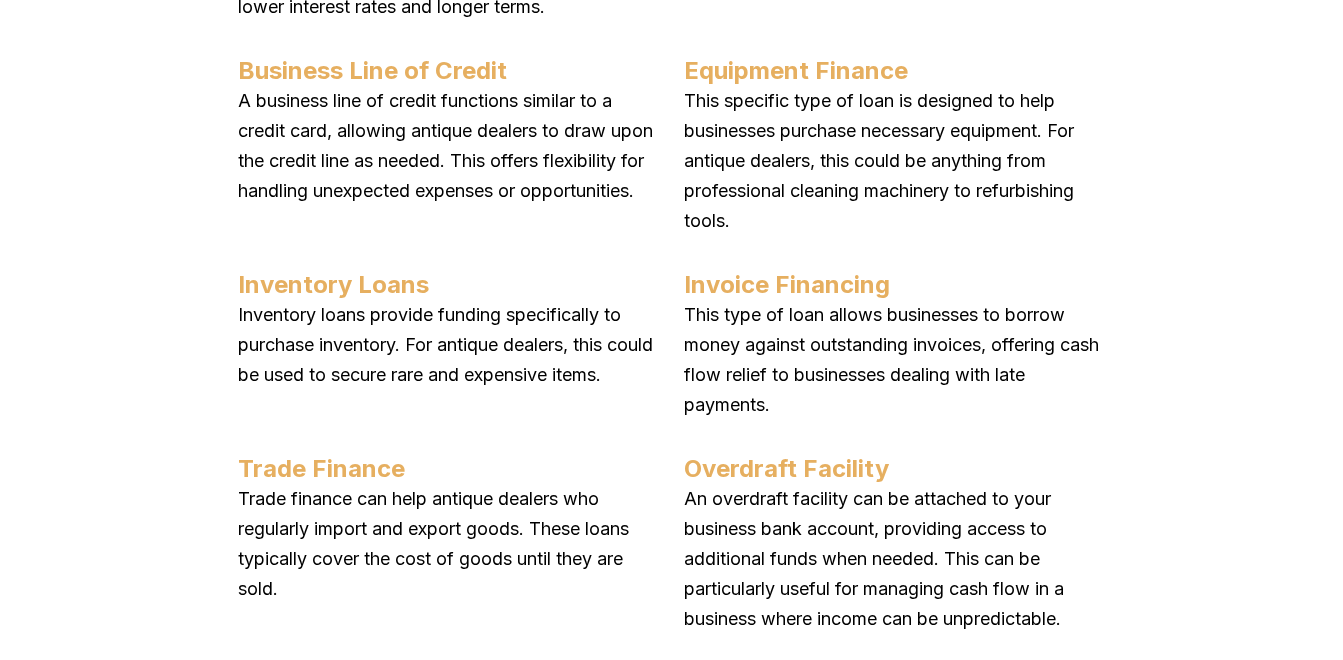 drag, startPoint x: 681, startPoint y: 142, endPoint x: 647, endPoint y: 191, distance: 59.64059 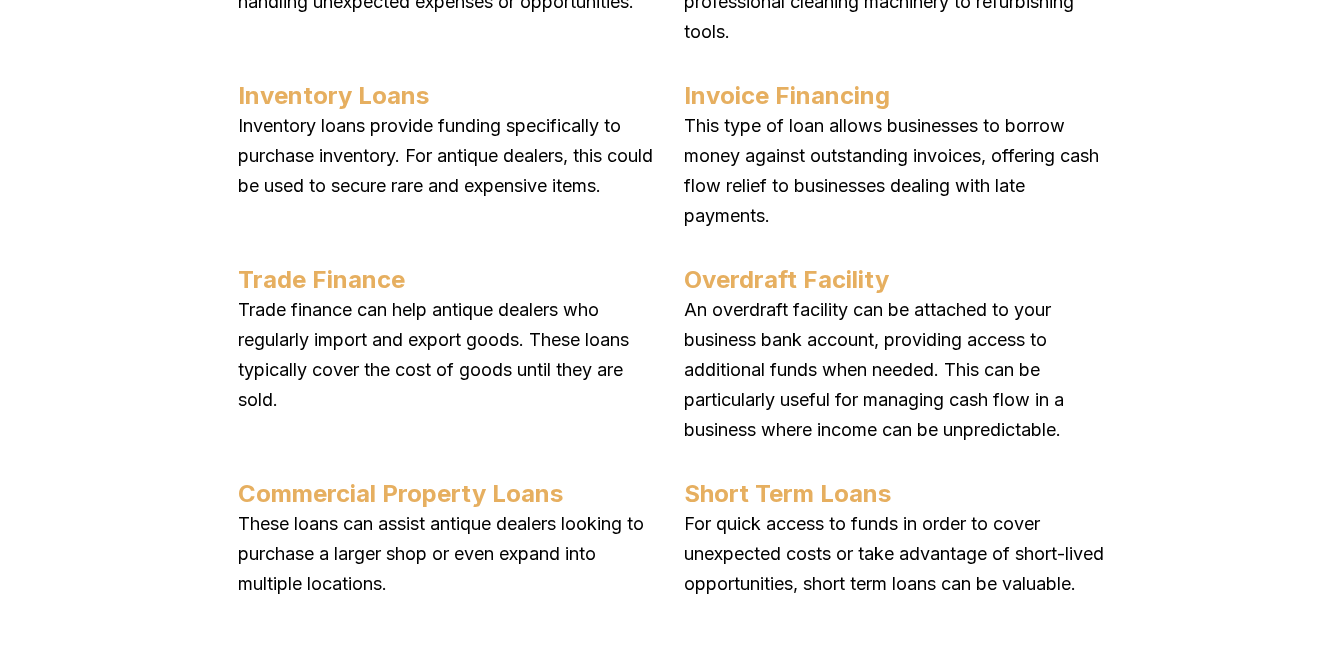 scroll, scrollTop: 6067, scrollLeft: 0, axis: vertical 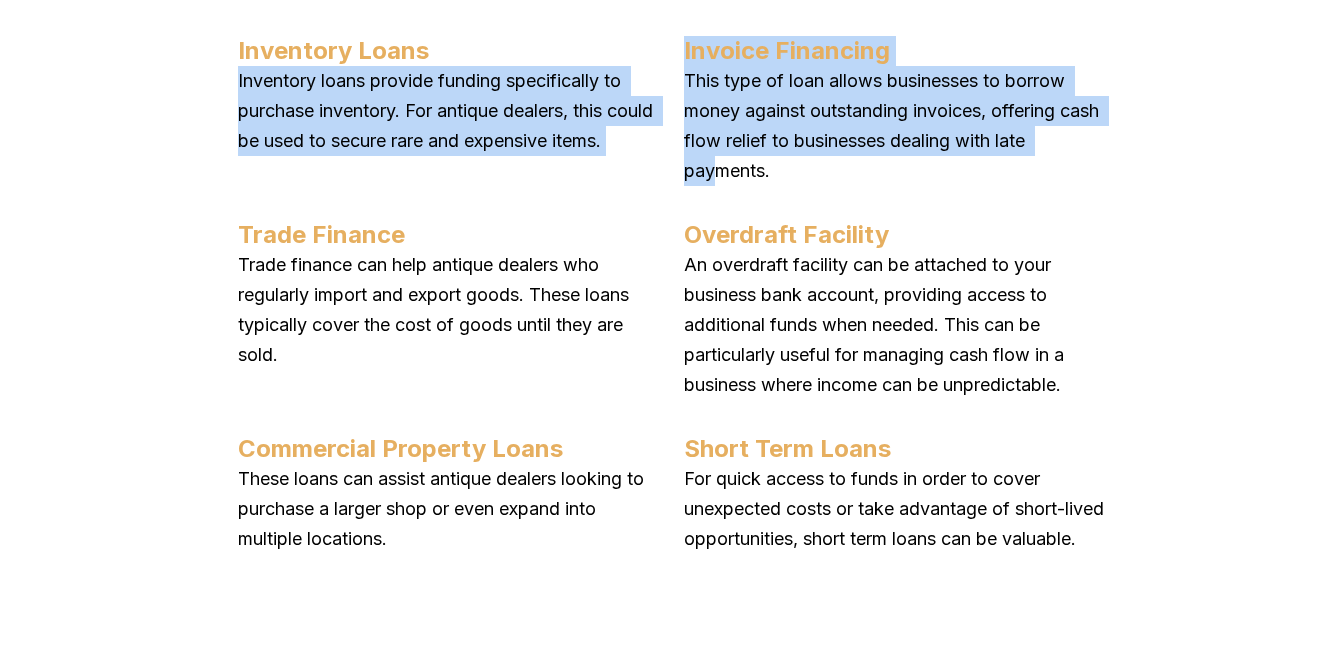 drag, startPoint x: 676, startPoint y: 83, endPoint x: 727, endPoint y: 191, distance: 119.43617 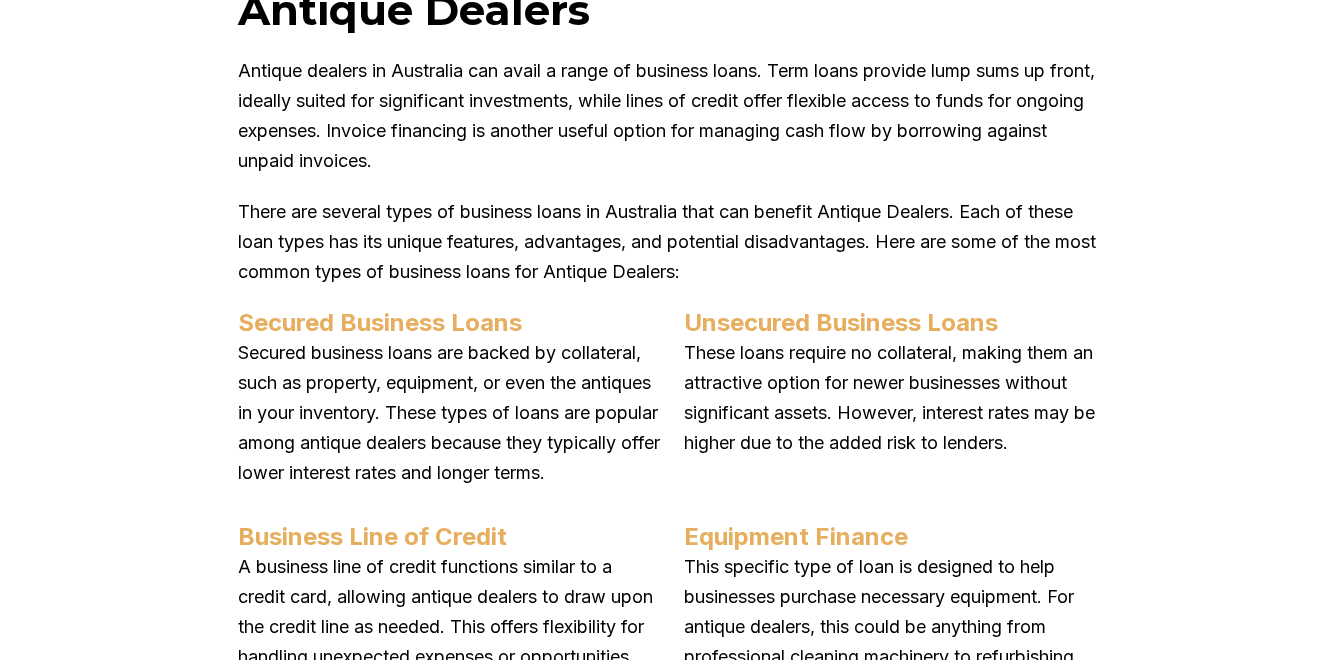 scroll, scrollTop: 5600, scrollLeft: 0, axis: vertical 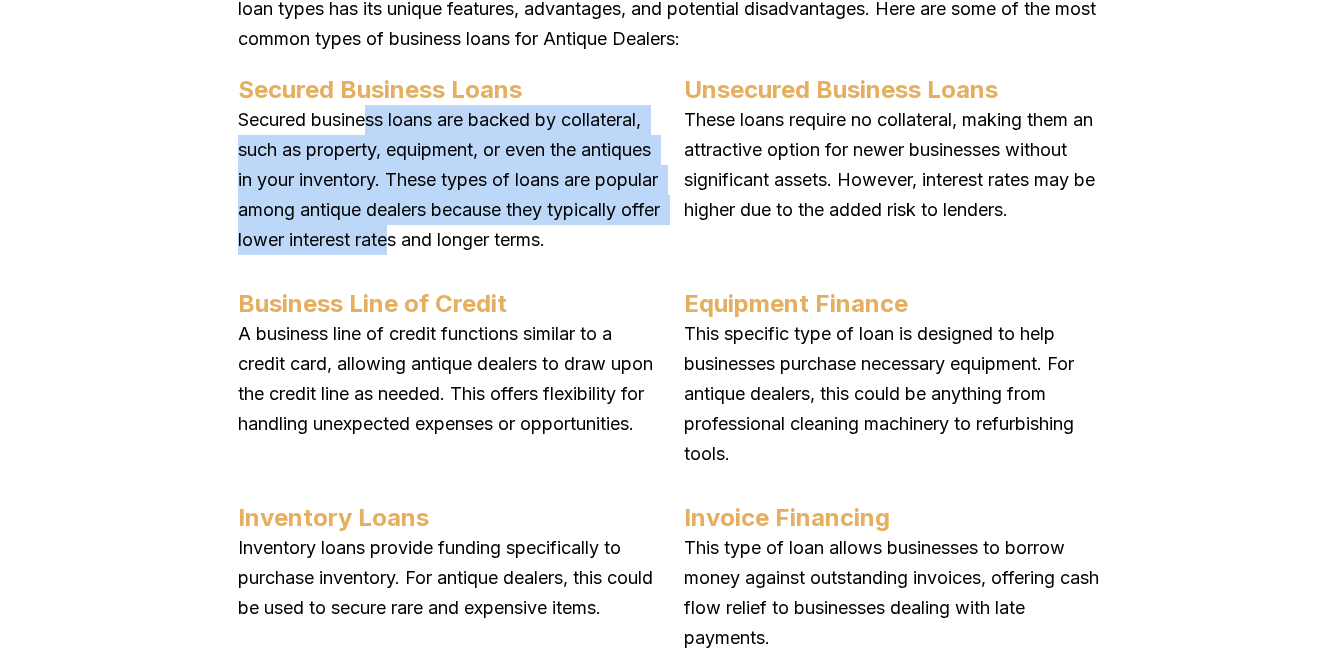 drag, startPoint x: 382, startPoint y: 123, endPoint x: 524, endPoint y: 247, distance: 188.52055 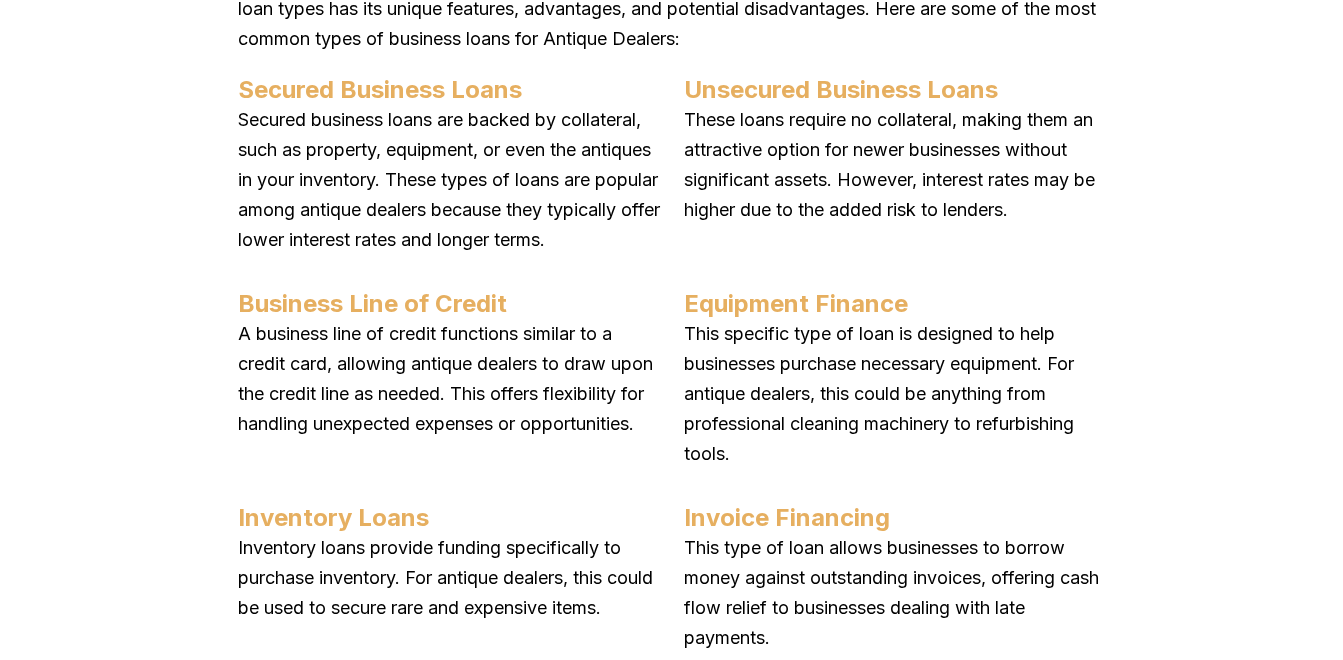 drag, startPoint x: 524, startPoint y: 247, endPoint x: 524, endPoint y: 278, distance: 31 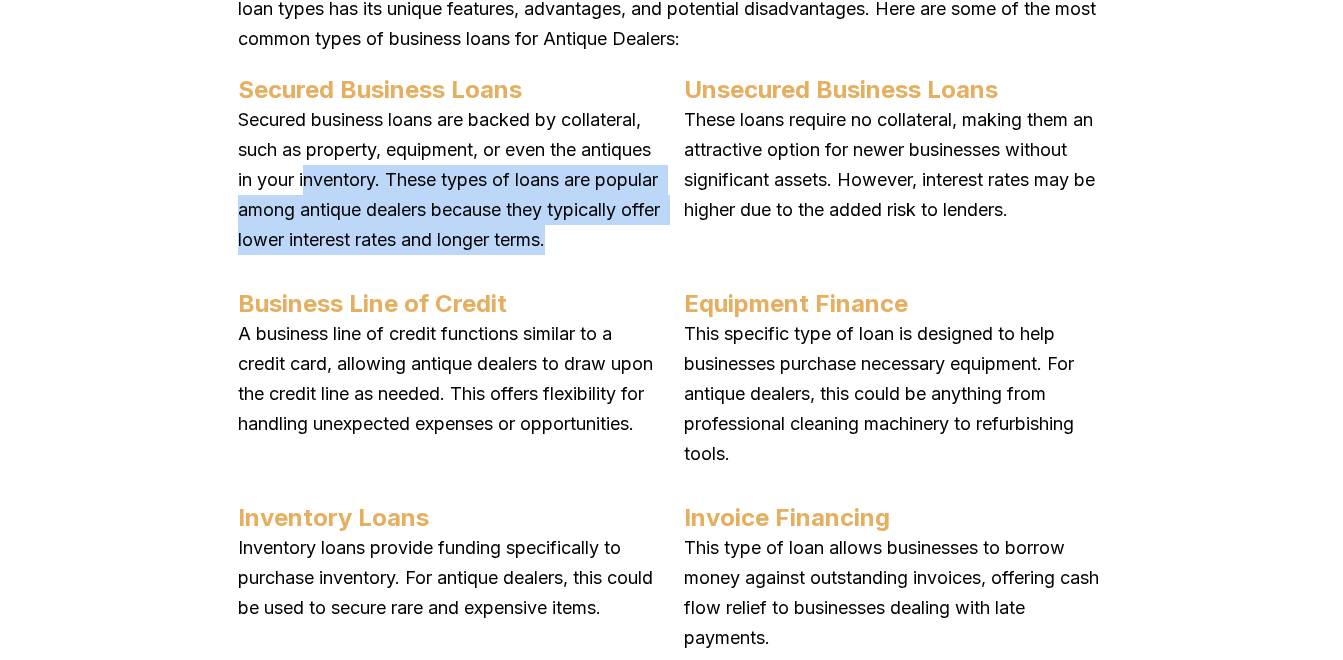 drag, startPoint x: 470, startPoint y: 266, endPoint x: 389, endPoint y: 192, distance: 109.713264 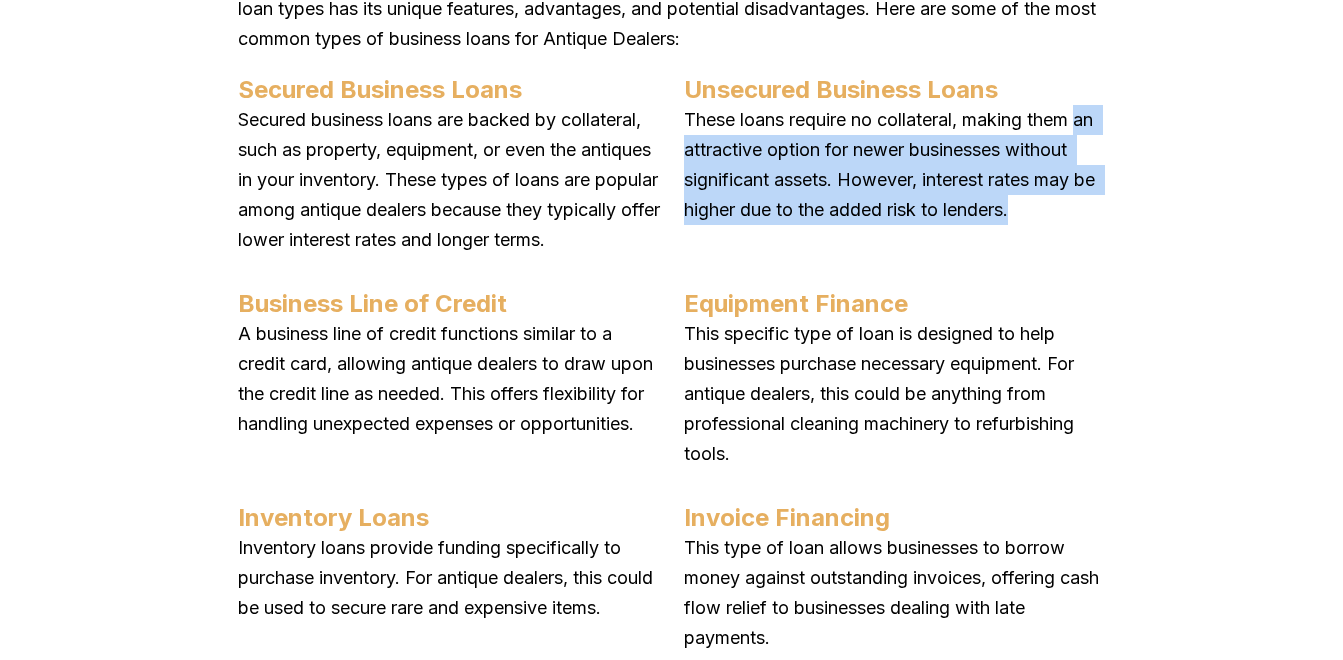 drag, startPoint x: 694, startPoint y: 138, endPoint x: 1031, endPoint y: 212, distance: 345.029 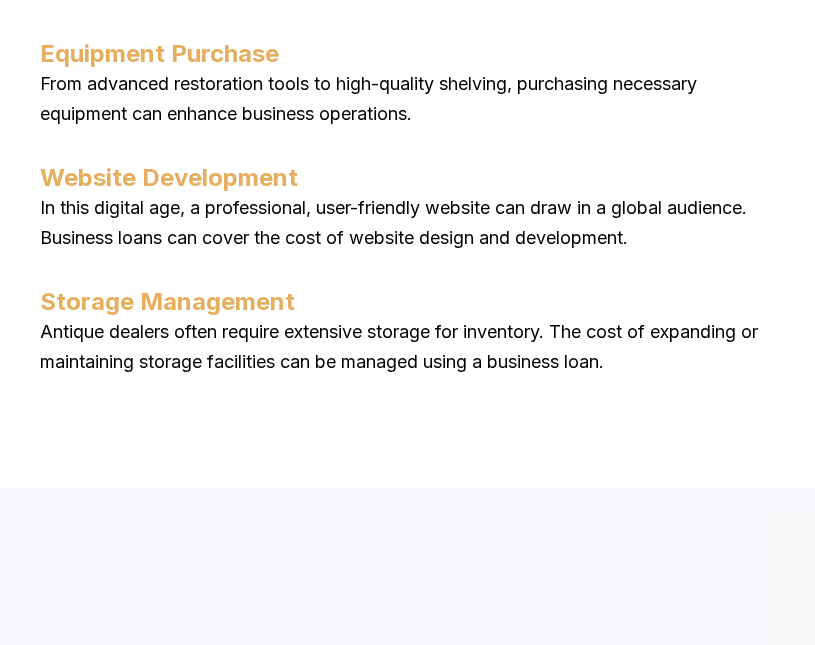 scroll, scrollTop: 8867, scrollLeft: 0, axis: vertical 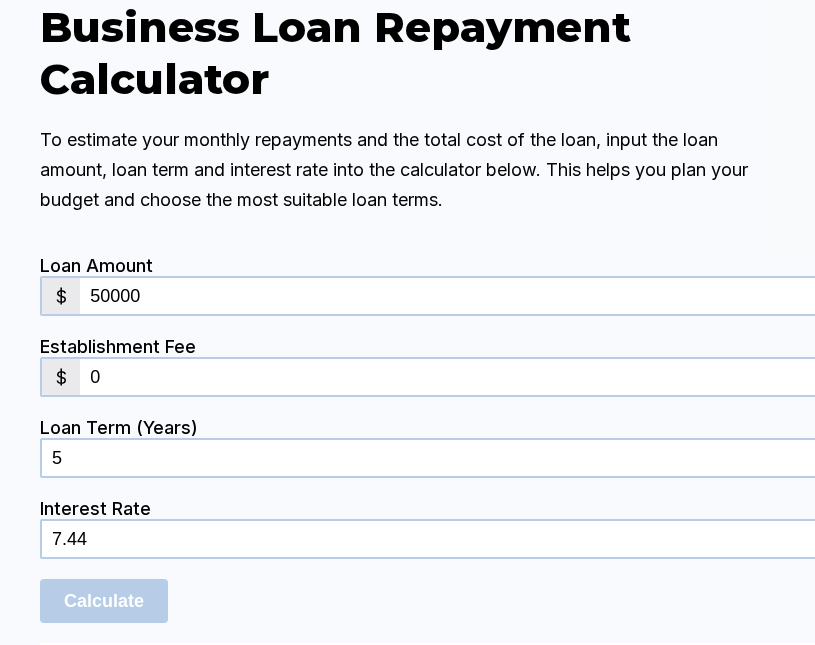 drag, startPoint x: 93, startPoint y: 266, endPoint x: 176, endPoint y: 290, distance: 86.40023 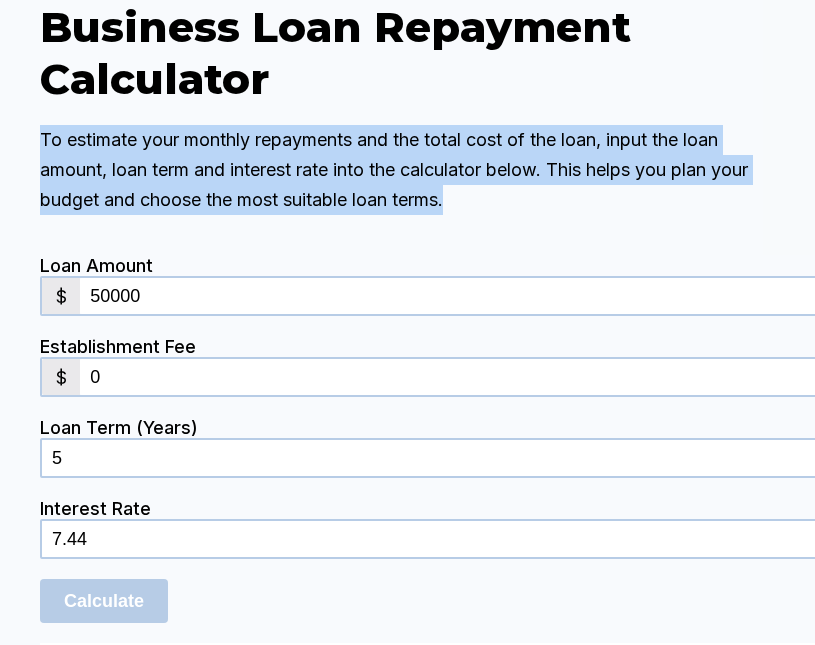 drag, startPoint x: 33, startPoint y: 116, endPoint x: 469, endPoint y: 204, distance: 444.79208 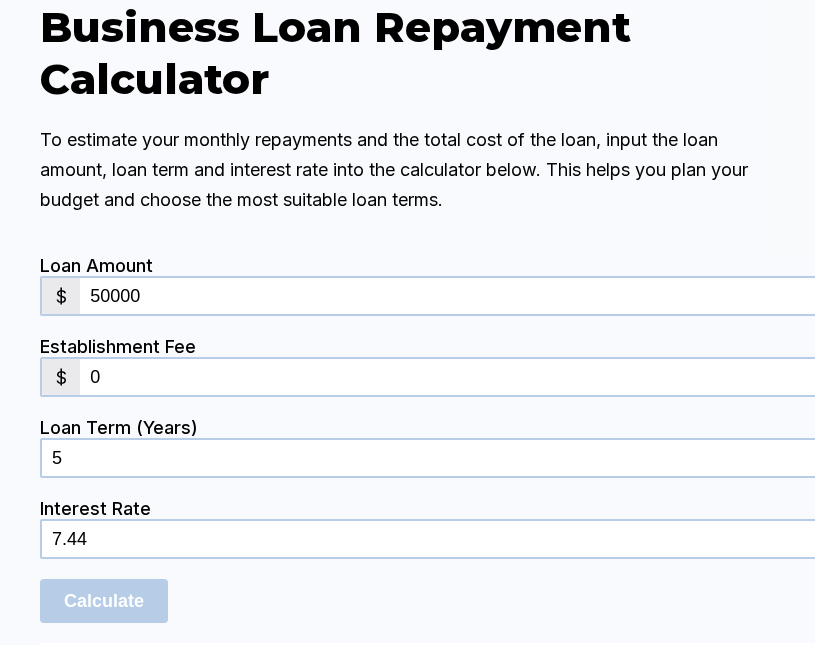 click on "50000" at bounding box center [479, 296] 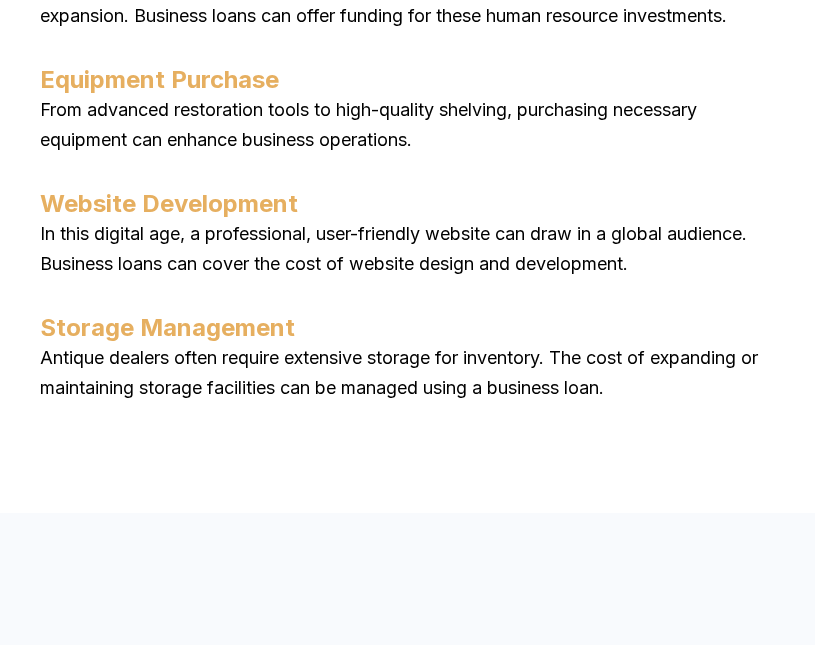 scroll, scrollTop: 8867, scrollLeft: 0, axis: vertical 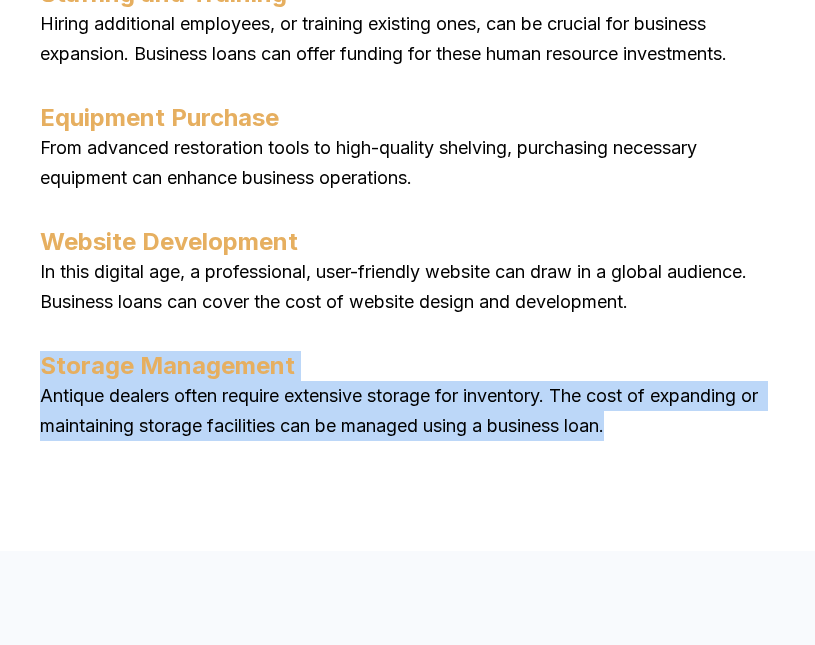 drag, startPoint x: 10, startPoint y: 342, endPoint x: 672, endPoint y: 405, distance: 664.99097 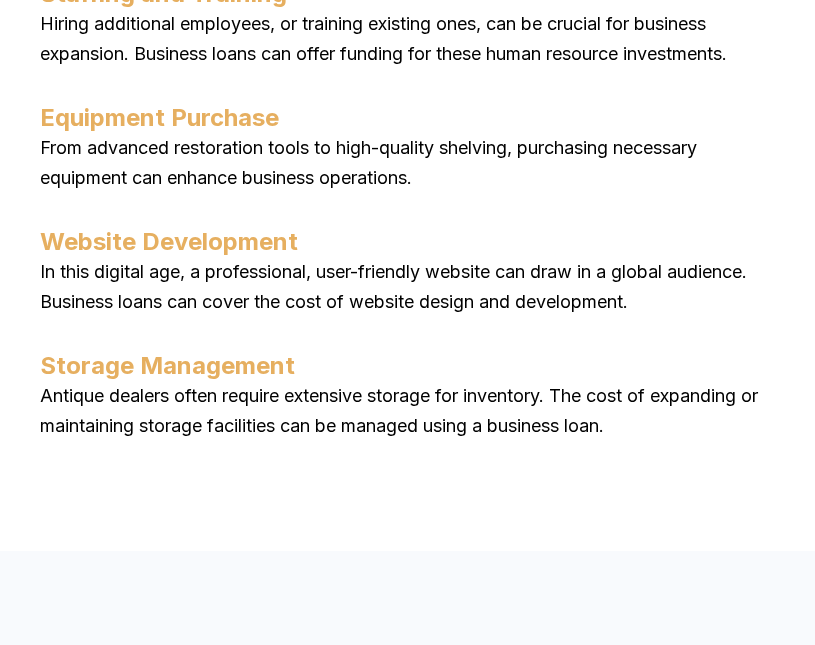 click on "Antique dealers often require extensive storage for inventory. The cost of expanding or maintaining storage facilities can be managed using a business loan." at bounding box center [407, 411] 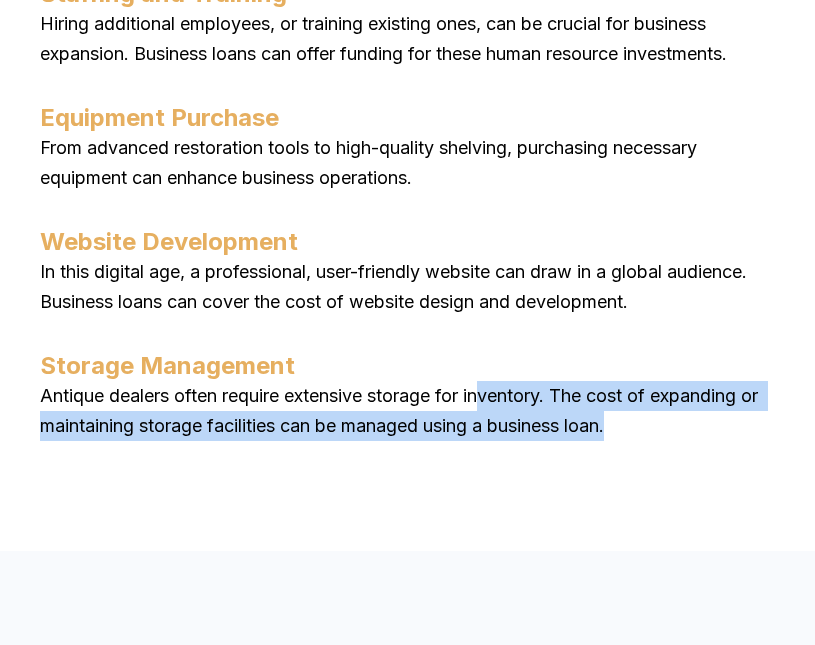 drag, startPoint x: 666, startPoint y: 408, endPoint x: 489, endPoint y: 361, distance: 183.13383 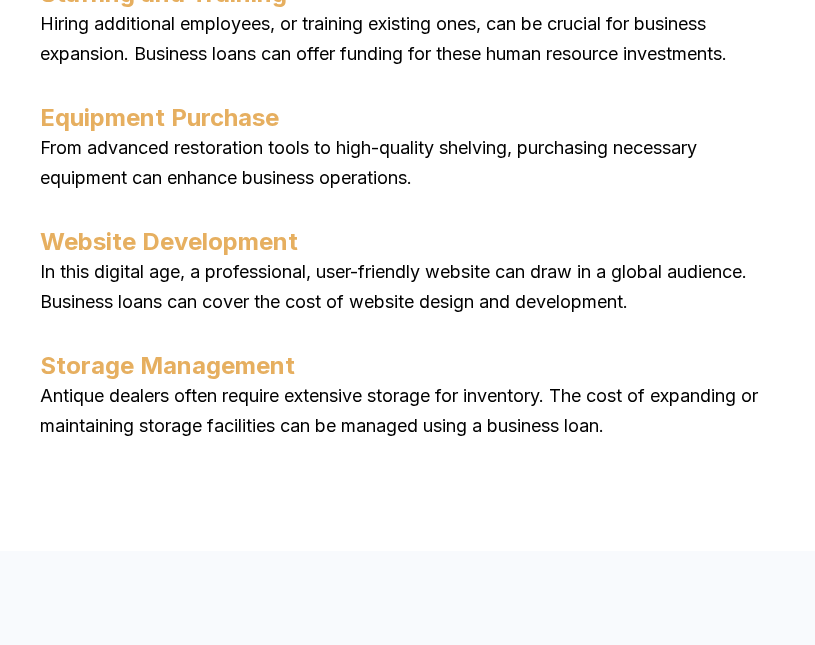 drag, startPoint x: 489, startPoint y: 361, endPoint x: 442, endPoint y: 350, distance: 48.270073 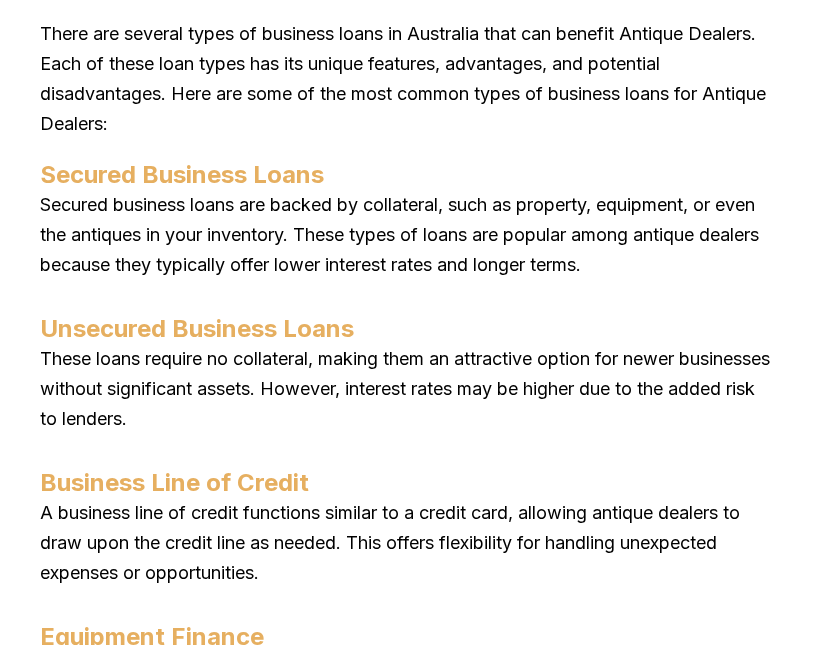 scroll, scrollTop: 5833, scrollLeft: 0, axis: vertical 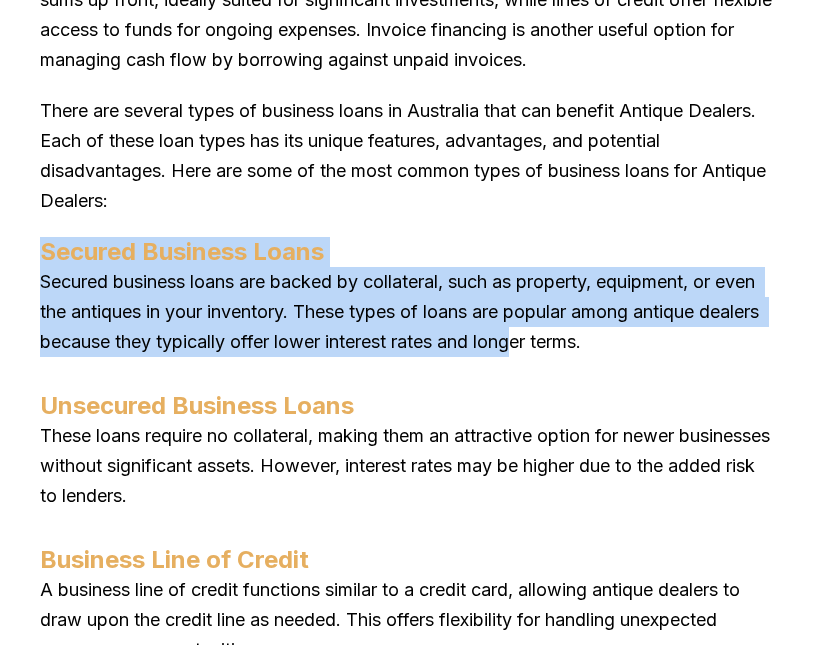 drag, startPoint x: 22, startPoint y: 232, endPoint x: 525, endPoint y: 324, distance: 511.3443 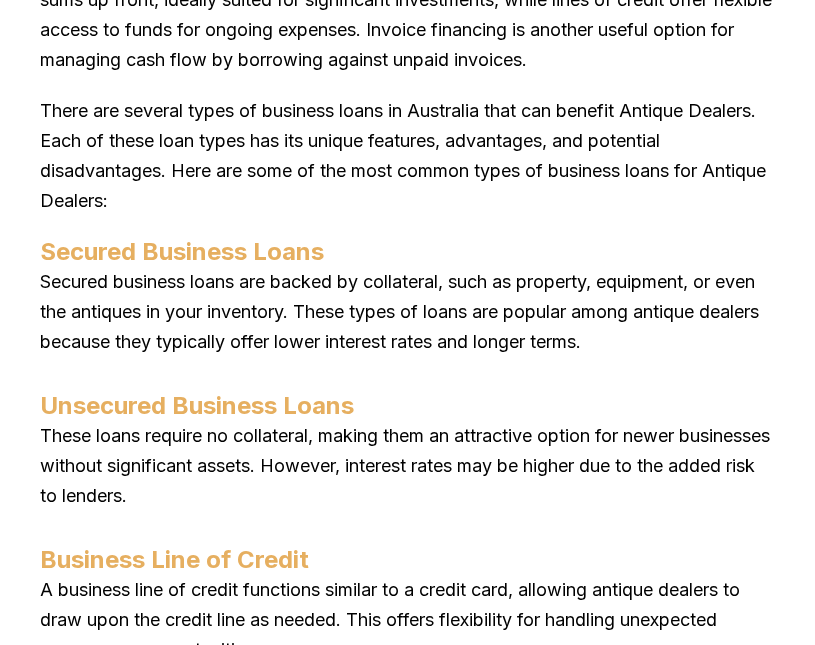 click on "Secured Business Loans Secured business loans are backed by collateral, such as property, equipment, or even the antiques in your inventory. These types of loans are popular among antique dealers because they typically offer lower interest rates and longer terms. Unsecured Business Loans These loans require no collateral, making them an attractive option for newer businesses without significant assets. However, interest rates may be higher due to the added risk to lenders. Business Line of Credit A business line of credit functions similar to a credit card, allowing antique dealers to draw upon the credit line as needed. This offers flexibility for handling unexpected expenses or opportunities. Equipment Finance This specific type of loan is designed to help businesses purchase necessary equipment. For antique dealers, this could be anything from professional cleaning machinery to refurbishing tools. Inventory Loans Invoice Financing Trade Finance Overdraft Facility Commercial Property Loans Short Term Loans" at bounding box center [407, 920] 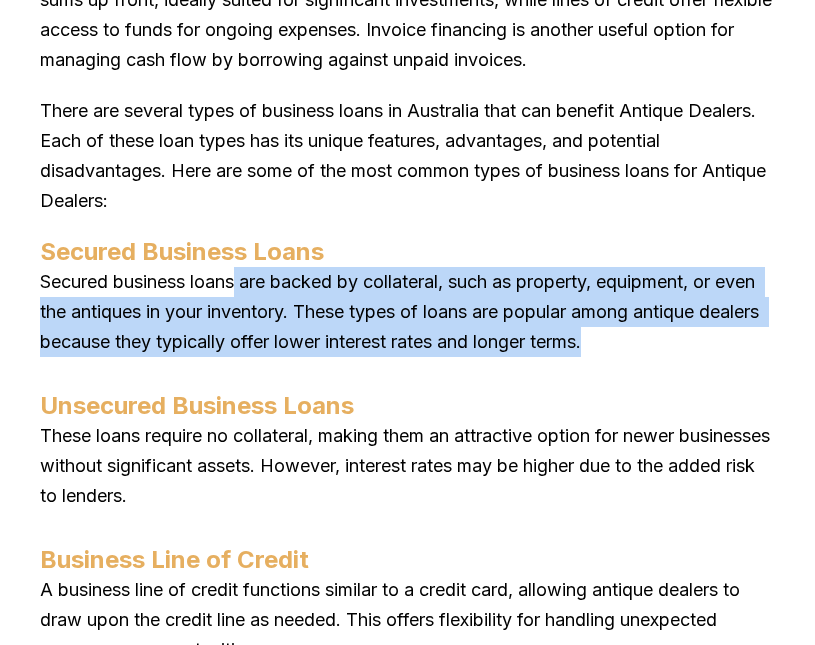 drag, startPoint x: 702, startPoint y: 316, endPoint x: 242, endPoint y: 251, distance: 464.5697 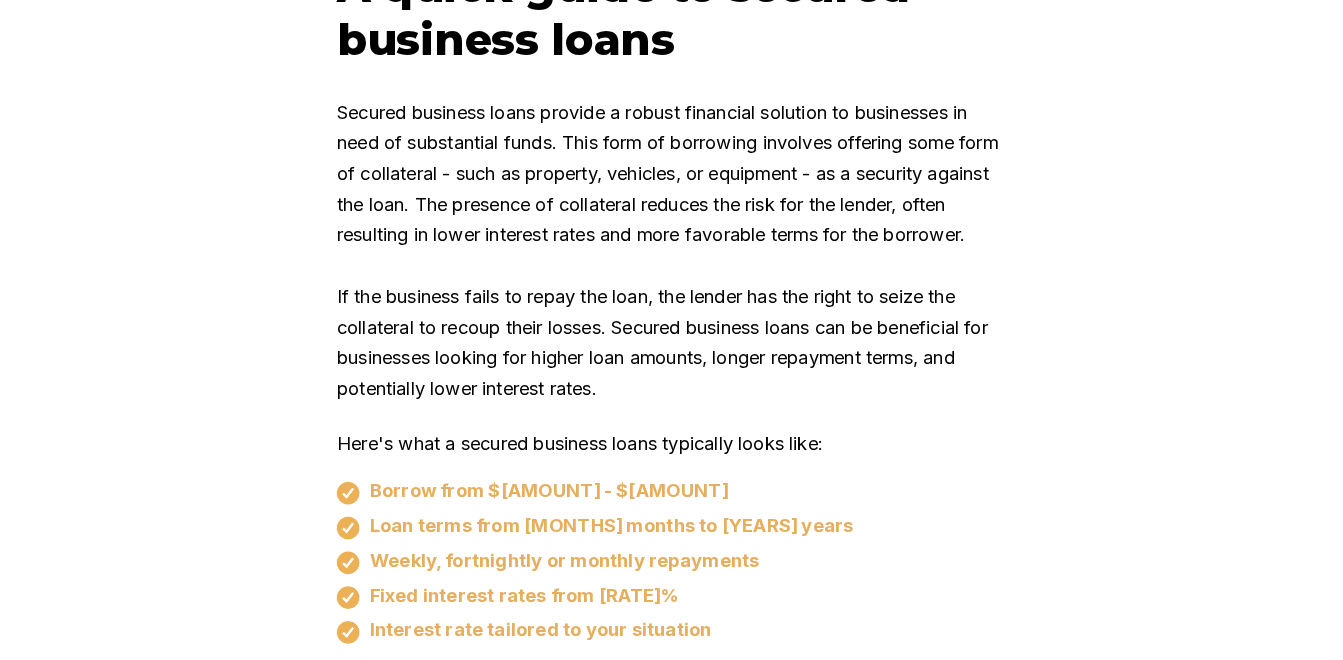 scroll, scrollTop: 1400, scrollLeft: 0, axis: vertical 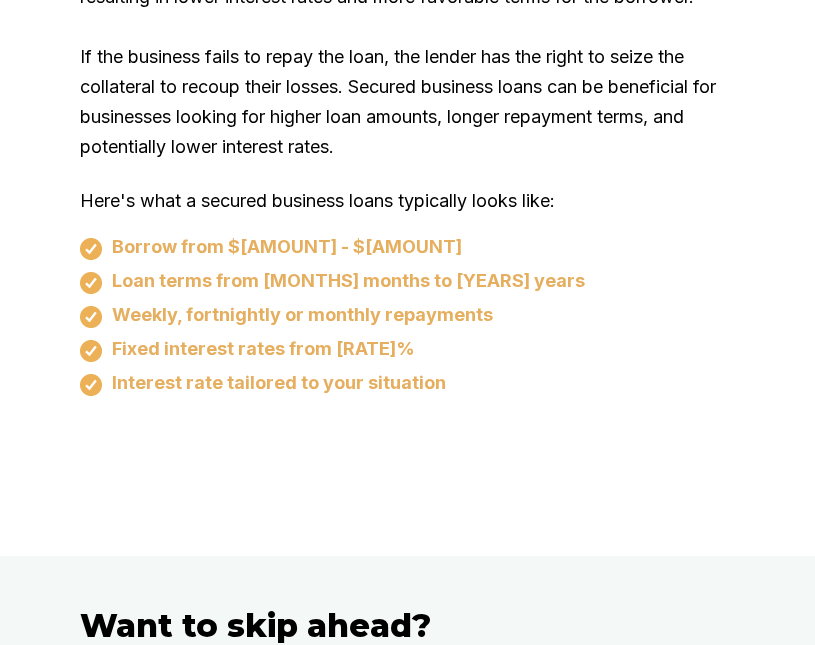 drag, startPoint x: 115, startPoint y: 258, endPoint x: 130, endPoint y: 264, distance: 16.155495 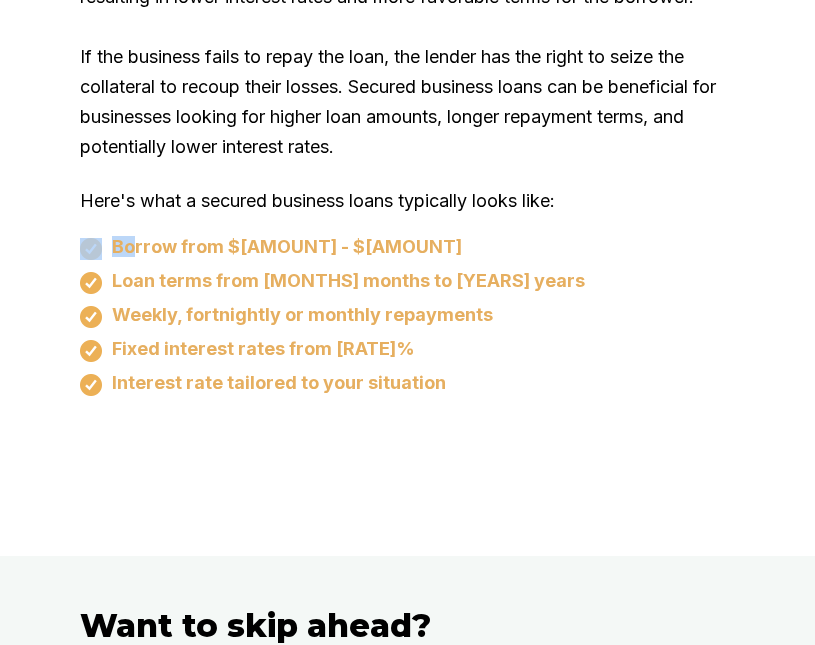 drag, startPoint x: 108, startPoint y: 252, endPoint x: 135, endPoint y: 263, distance: 29.15476 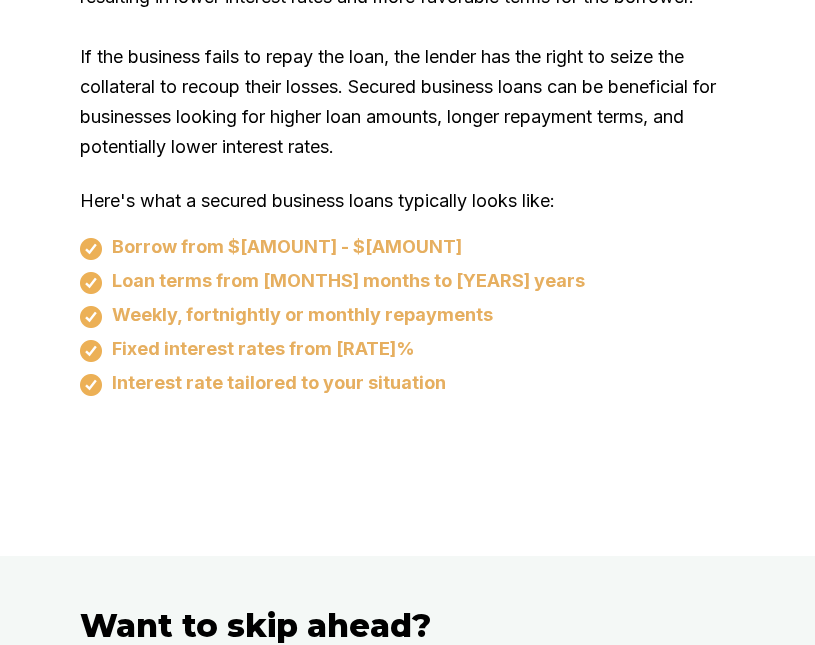 click on "A quick guide to secured business loans Secured business loans provide a robust financial solution to businesses in need of substantial funds. This form of borrowing involves offering some form of collateral - such as property, vehicles, or equipment - as a security against the loan. The presence of collateral reduces the risk for the lender, often resulting in lower interest rates and more favorable terms for the borrower.
If the business fails to repay the loan, the lender has the right to seize the collateral to recoup their losses. Secured business loans can be beneficial for businesses looking for higher loan amounts, longer repayment terms, and potentially lower interest rates. Here's what a secured business loans typically looks like: Borrow from $2,000 - $2,000,000 Loan terms from 3 months to 5 years Weekly, fortnightly or monthly repayments Fixed interest rates from 7.99% Interest rate tailored to your situation" at bounding box center [407, 67] 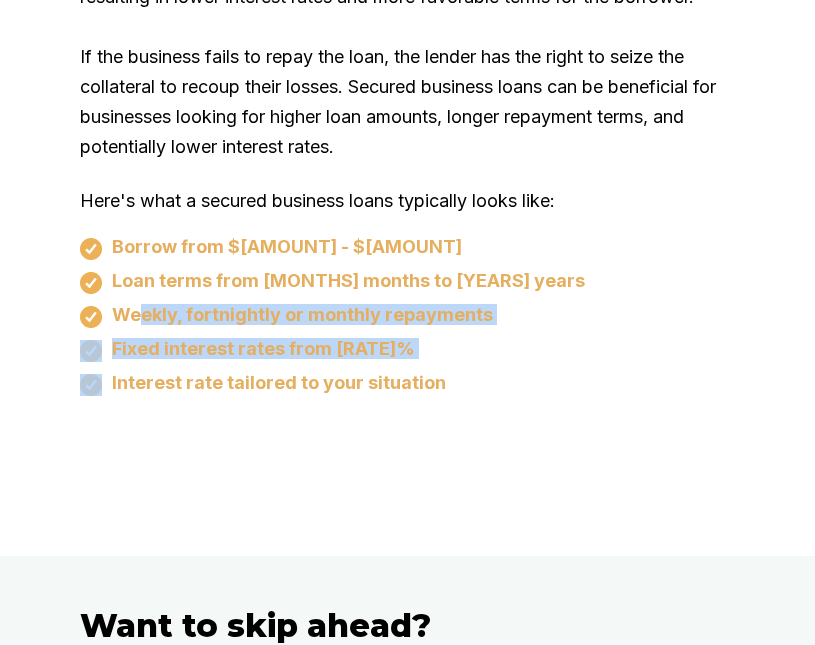 drag, startPoint x: 488, startPoint y: 401, endPoint x: 136, endPoint y: 314, distance: 362.59207 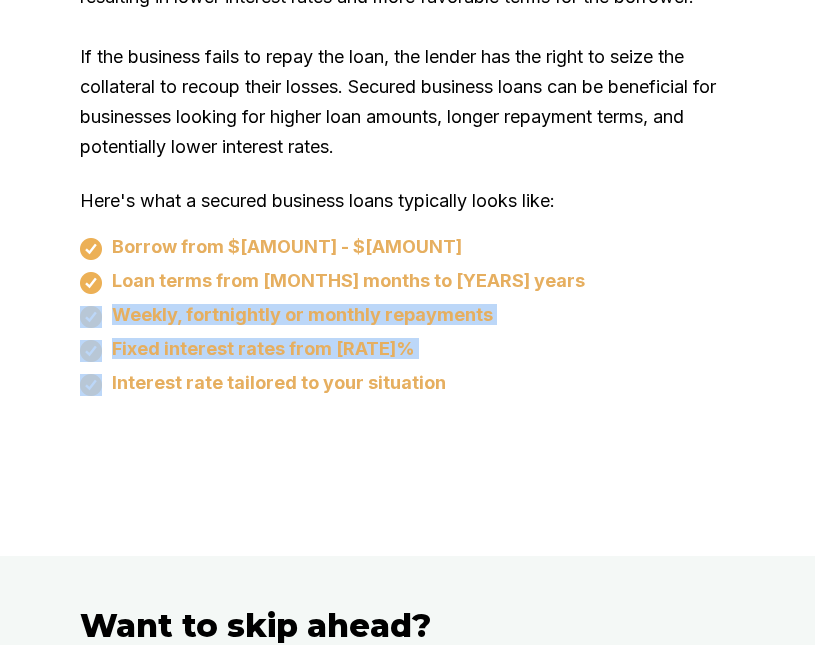drag, startPoint x: 486, startPoint y: 388, endPoint x: 235, endPoint y: 301, distance: 265.65015 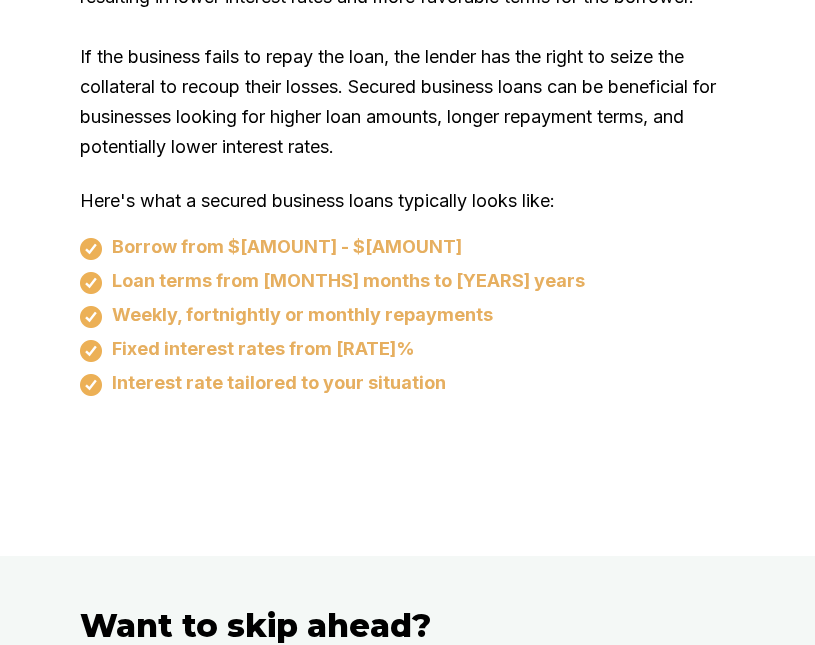 drag, startPoint x: 235, startPoint y: 301, endPoint x: 211, endPoint y: 285, distance: 28.84441 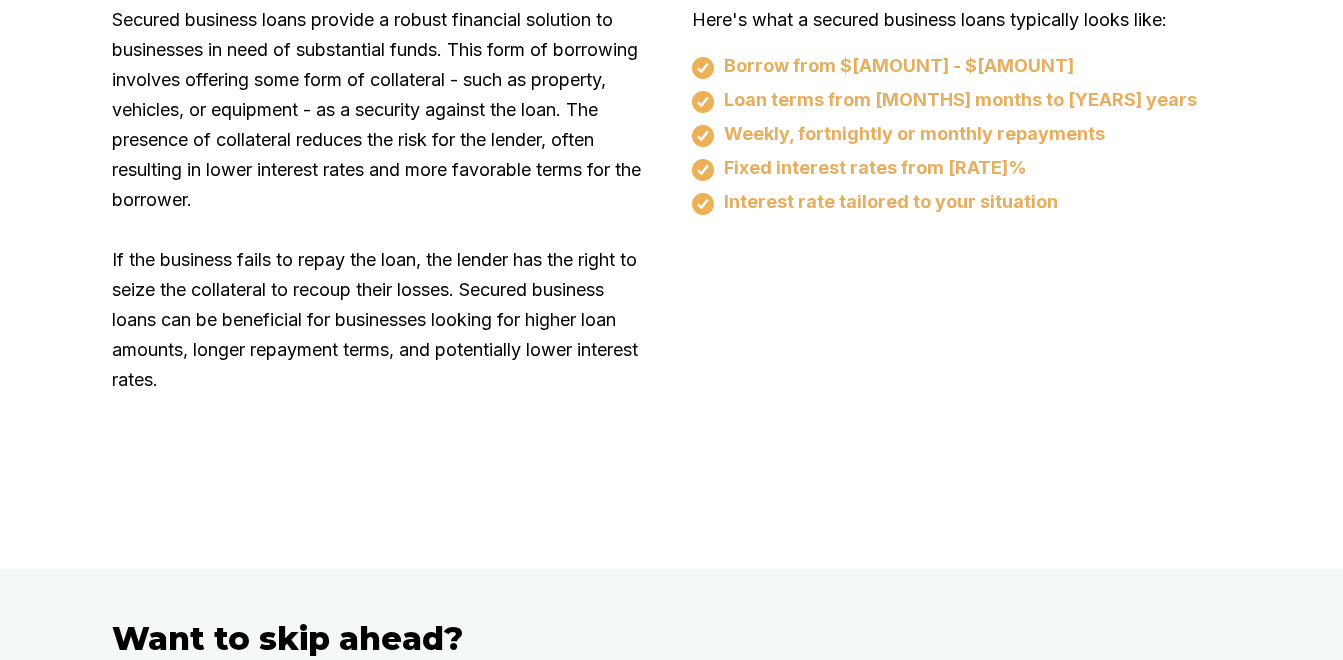 scroll, scrollTop: 934, scrollLeft: 0, axis: vertical 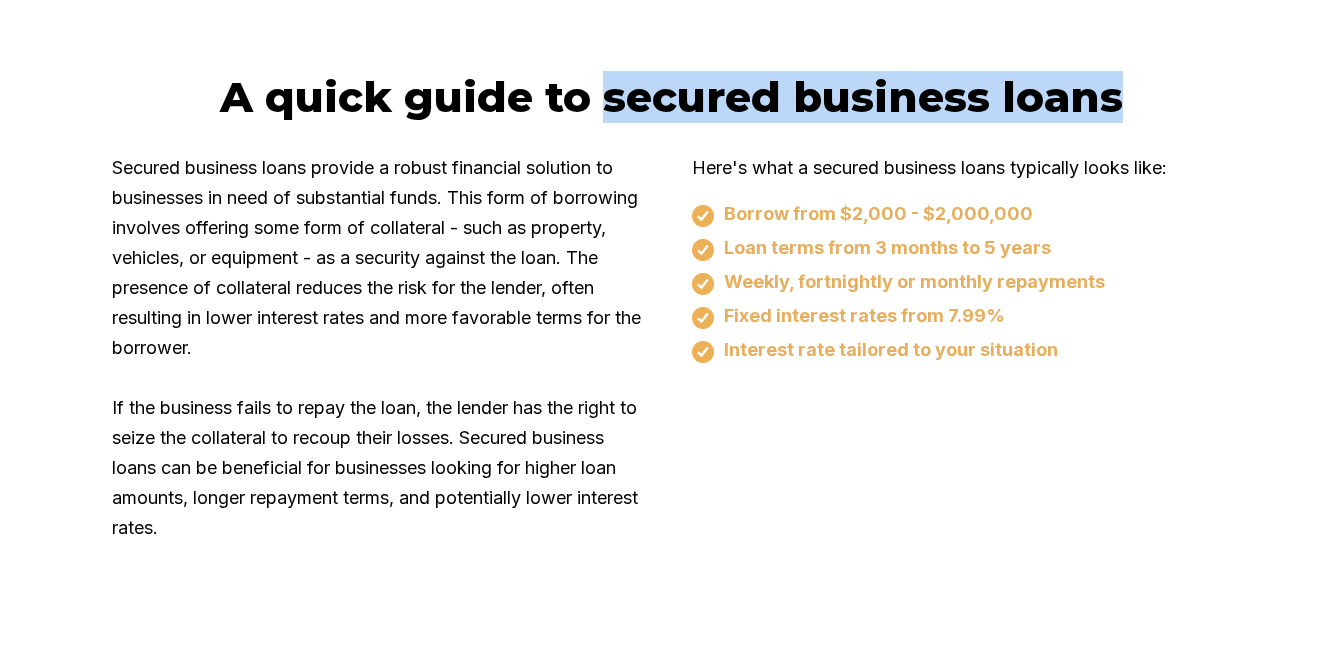 drag, startPoint x: 621, startPoint y: 96, endPoint x: 1130, endPoint y: 83, distance: 509.166 